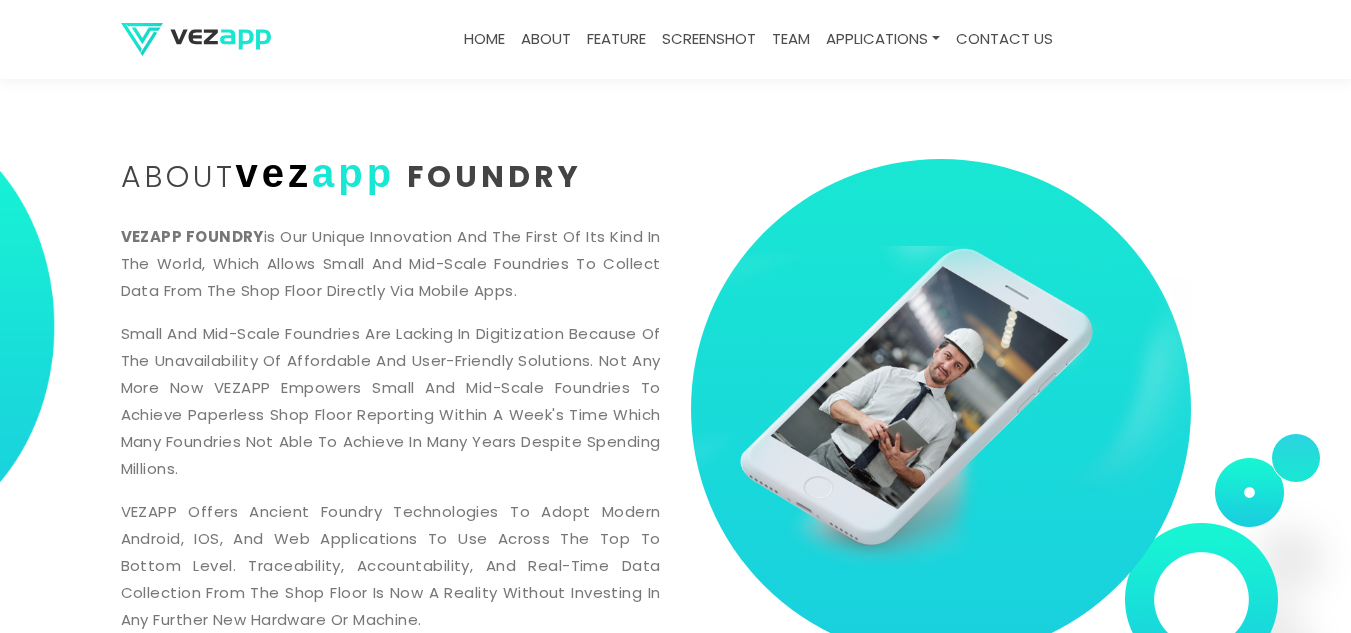 scroll, scrollTop: 800, scrollLeft: 0, axis: vertical 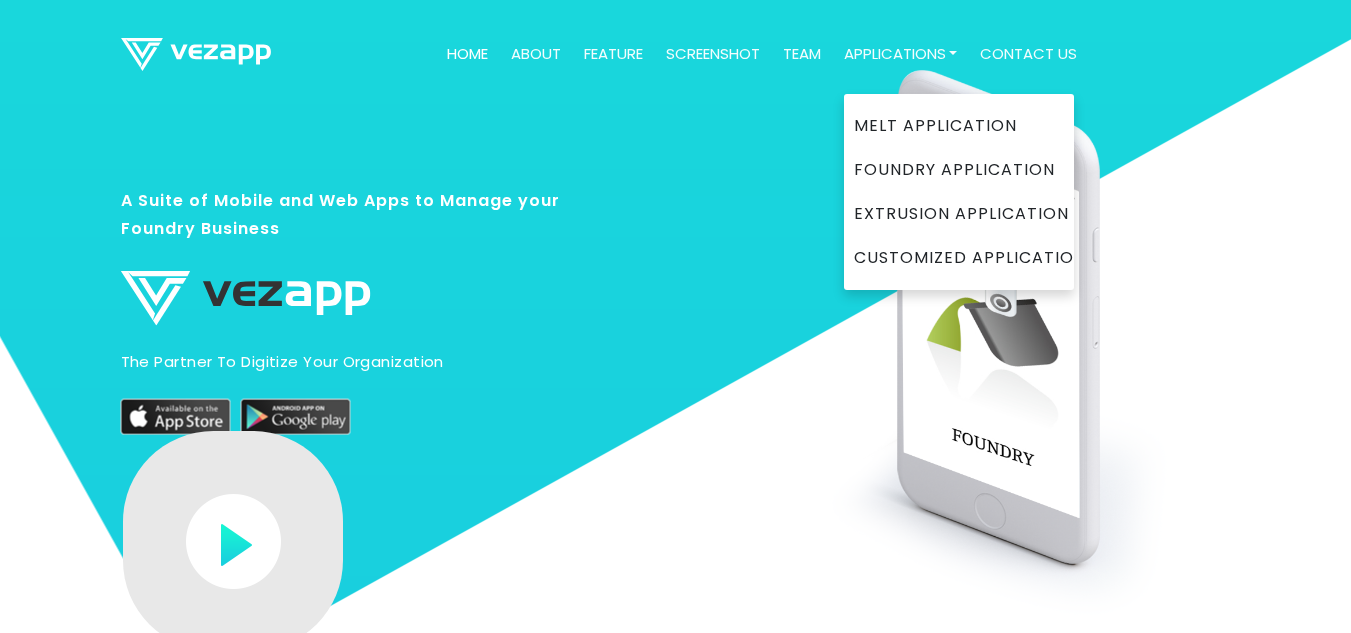 click on "Applications" at bounding box center (901, 54) 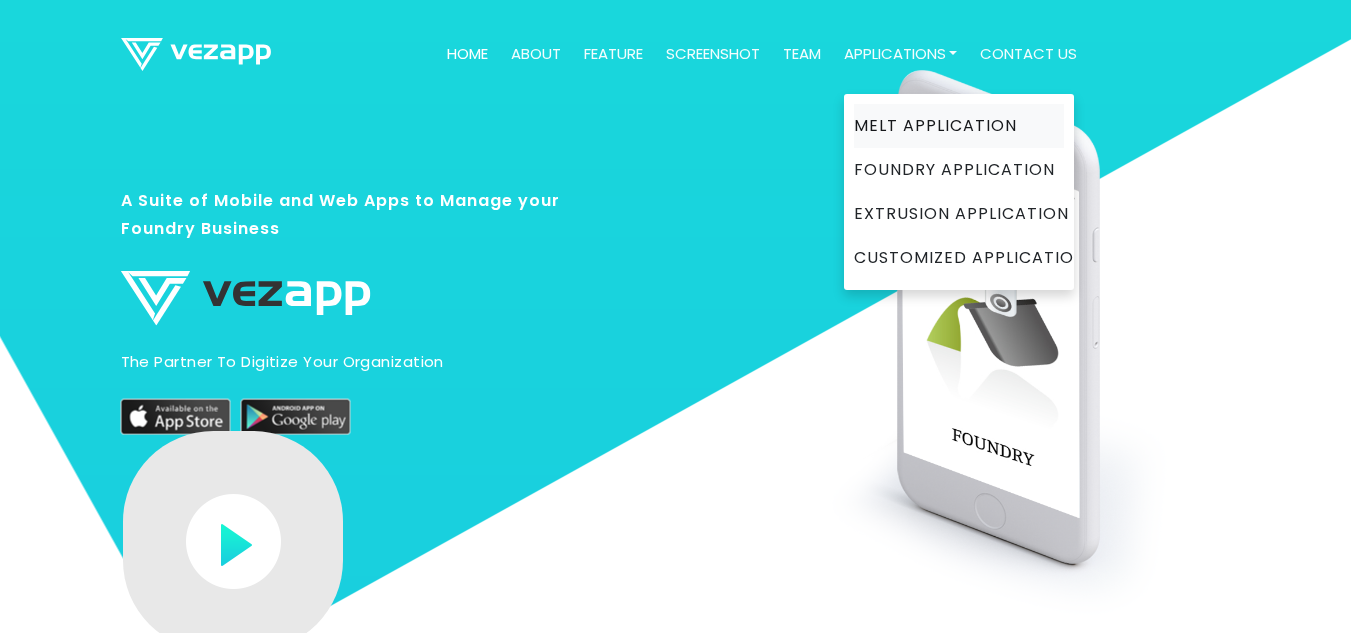 click on "Melt Application" at bounding box center [959, 126] 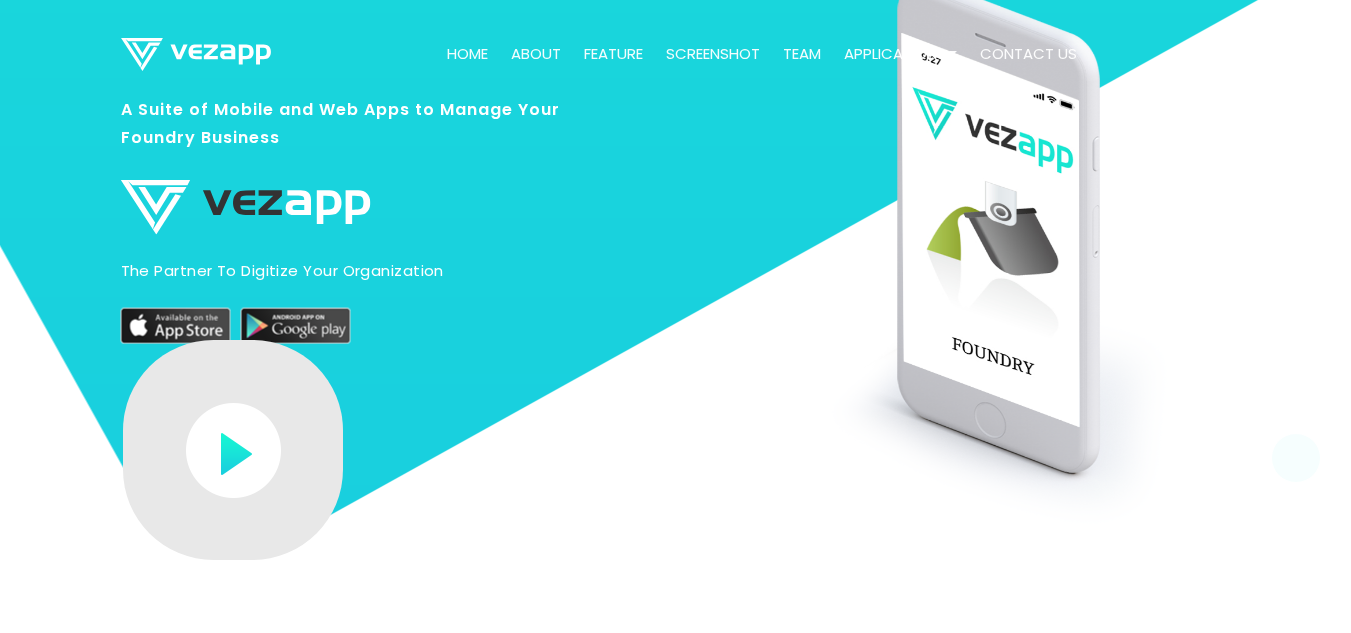 scroll, scrollTop: 0, scrollLeft: 0, axis: both 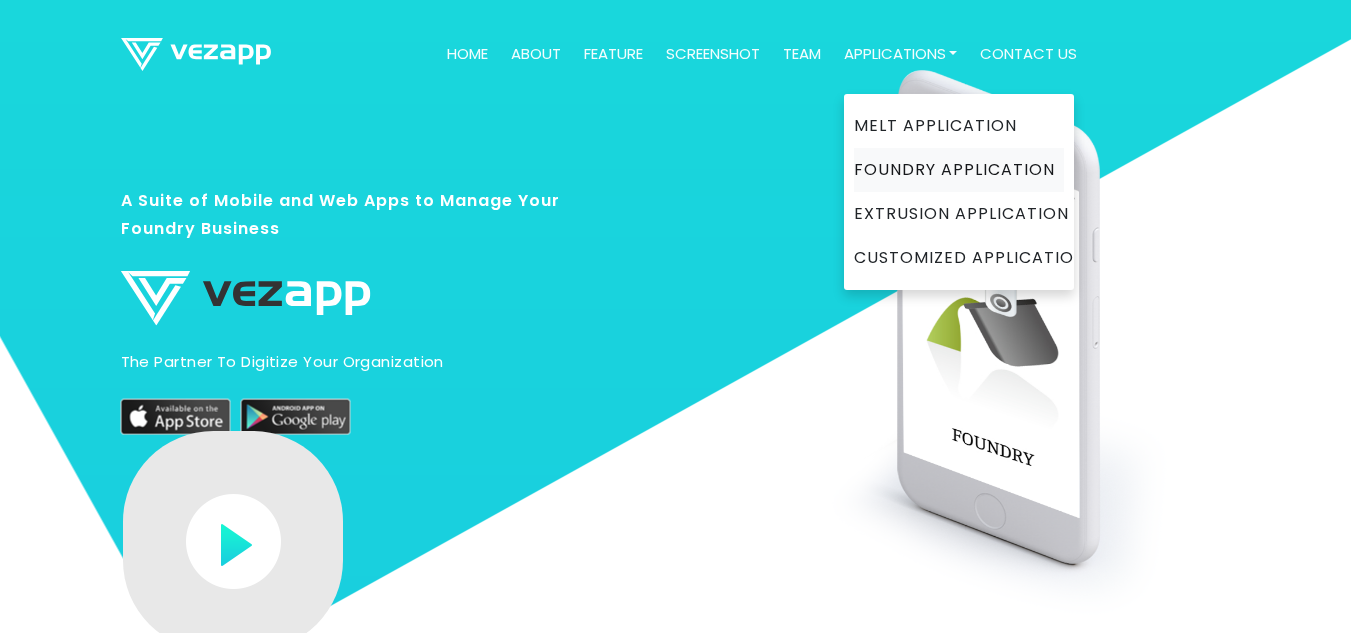 click on "Foundry Application" at bounding box center (959, 170) 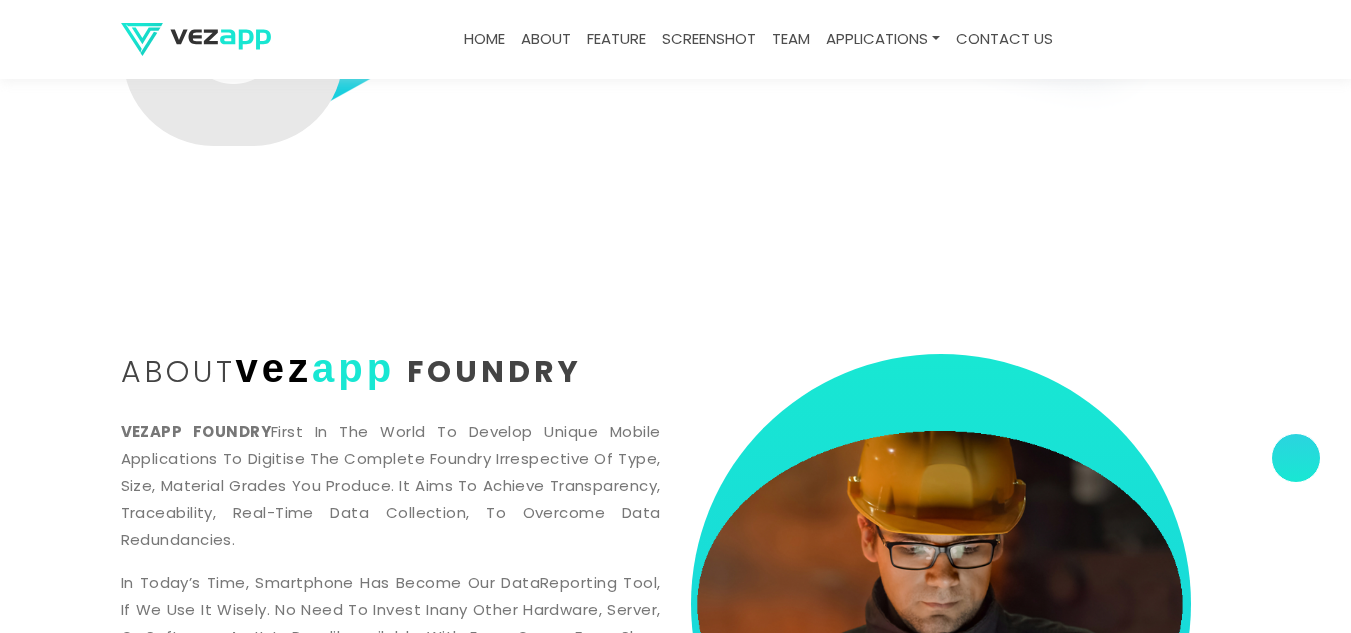 scroll, scrollTop: 0, scrollLeft: 0, axis: both 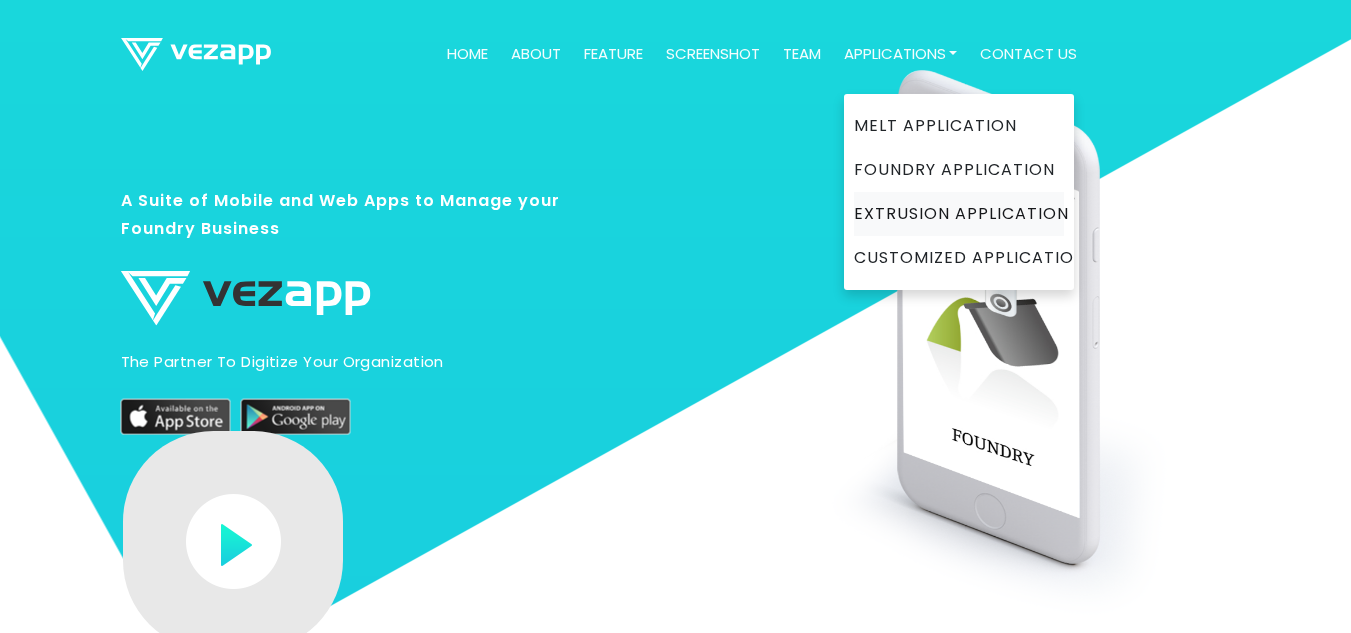 click on "Extrusion Application" at bounding box center (959, 214) 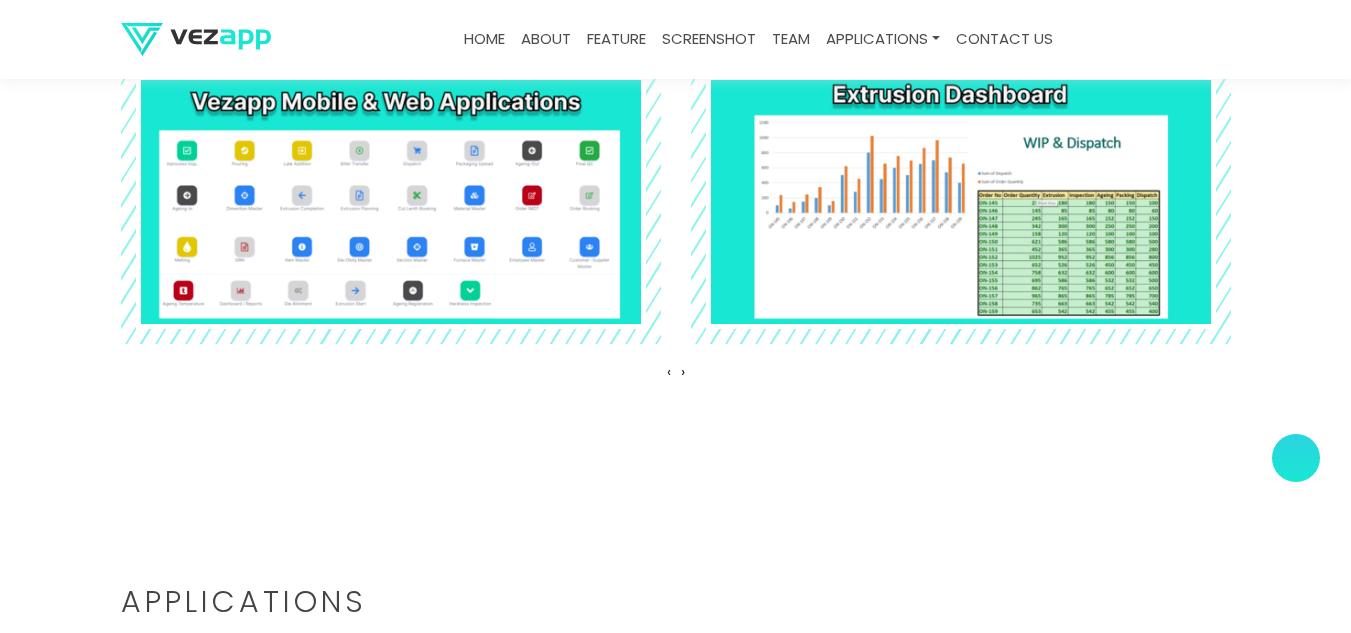 scroll, scrollTop: 3600, scrollLeft: 0, axis: vertical 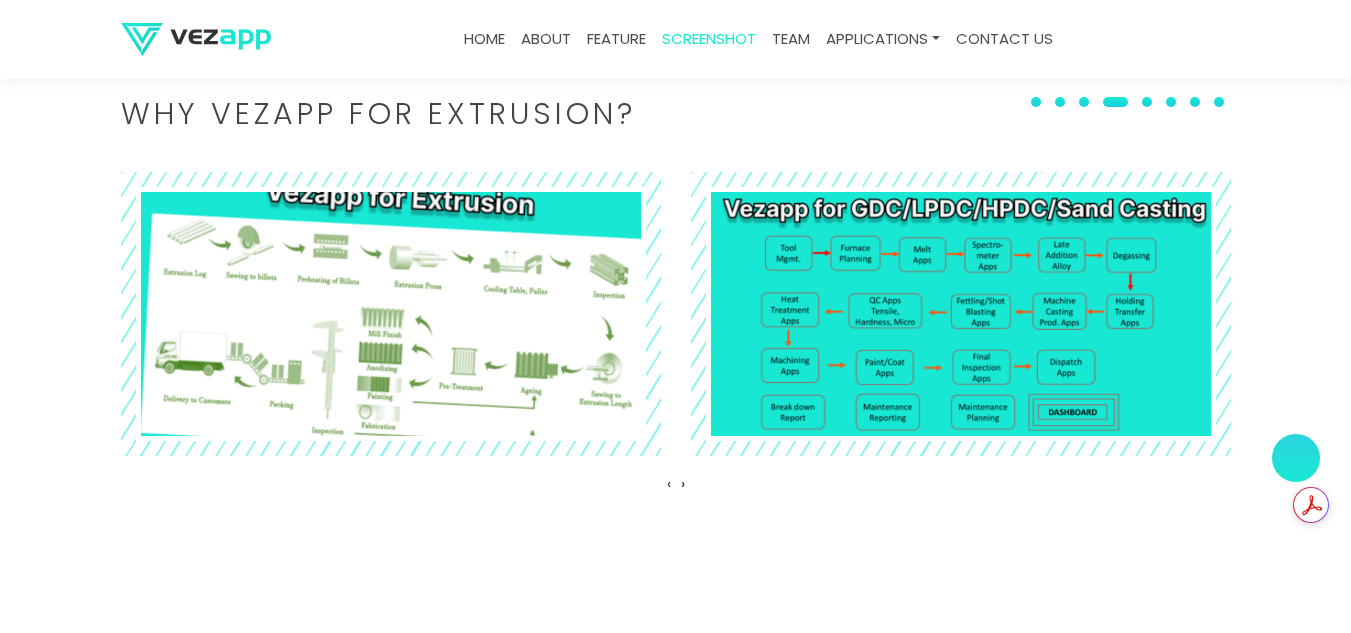 click at bounding box center (390, 313) 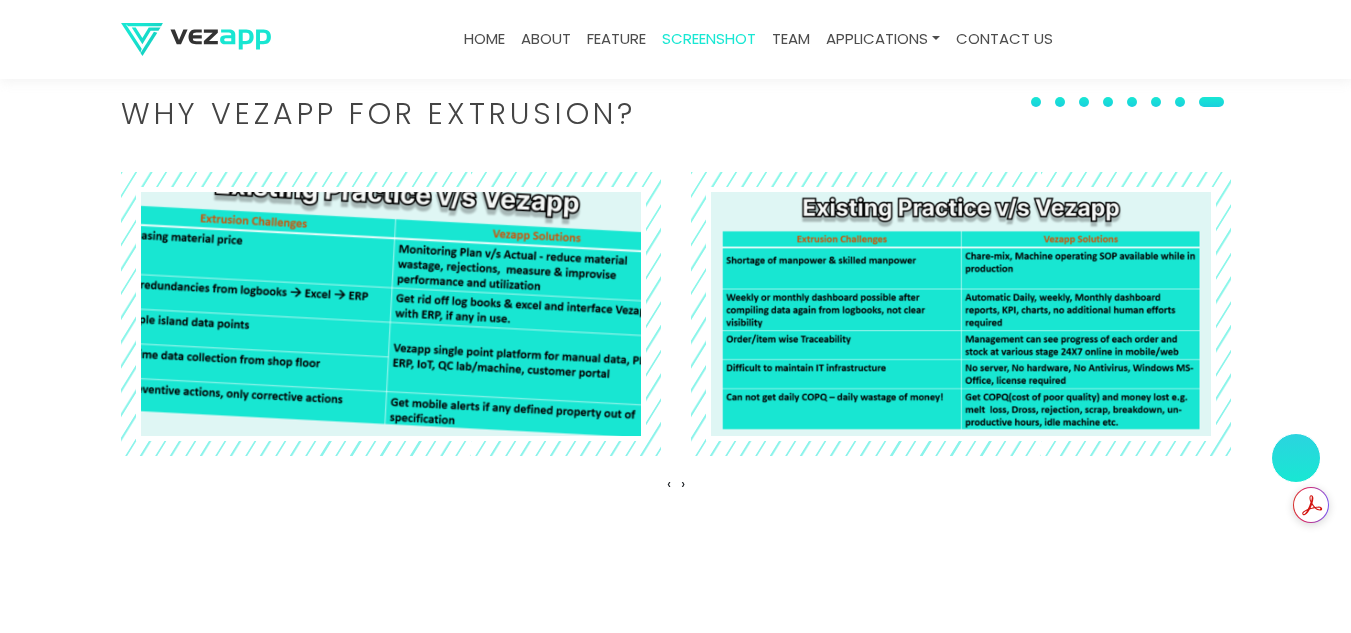 click at bounding box center [390, 313] 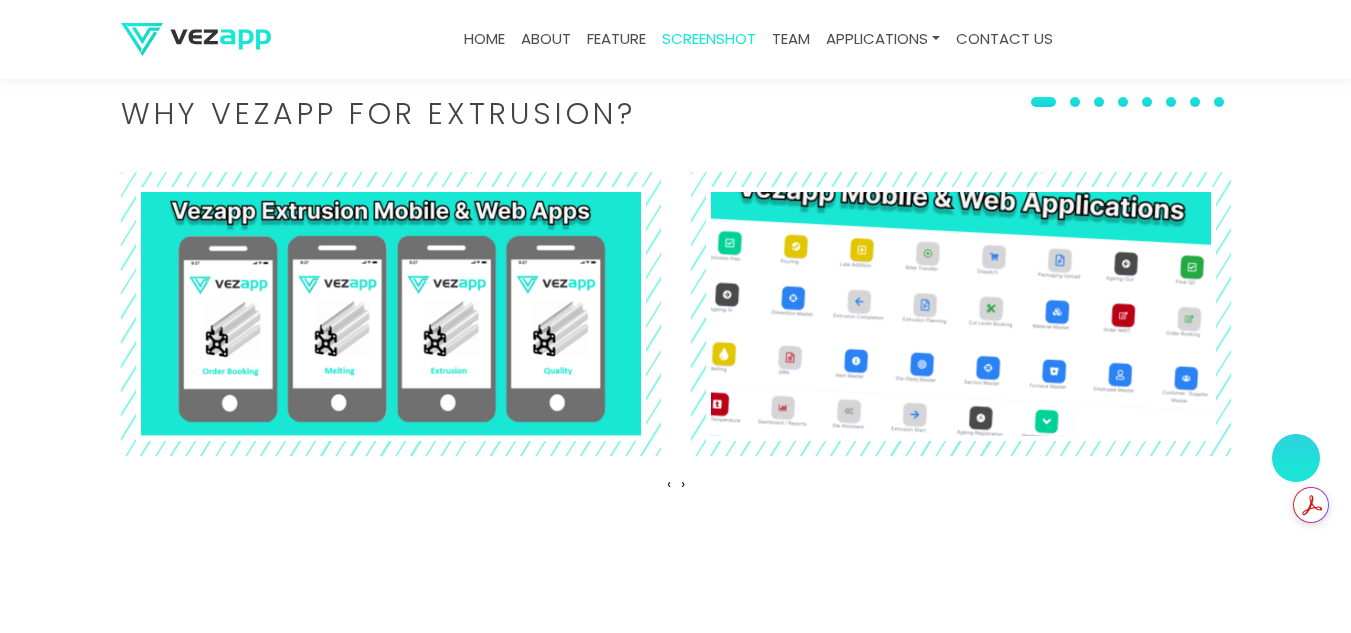 click at bounding box center (960, 313) 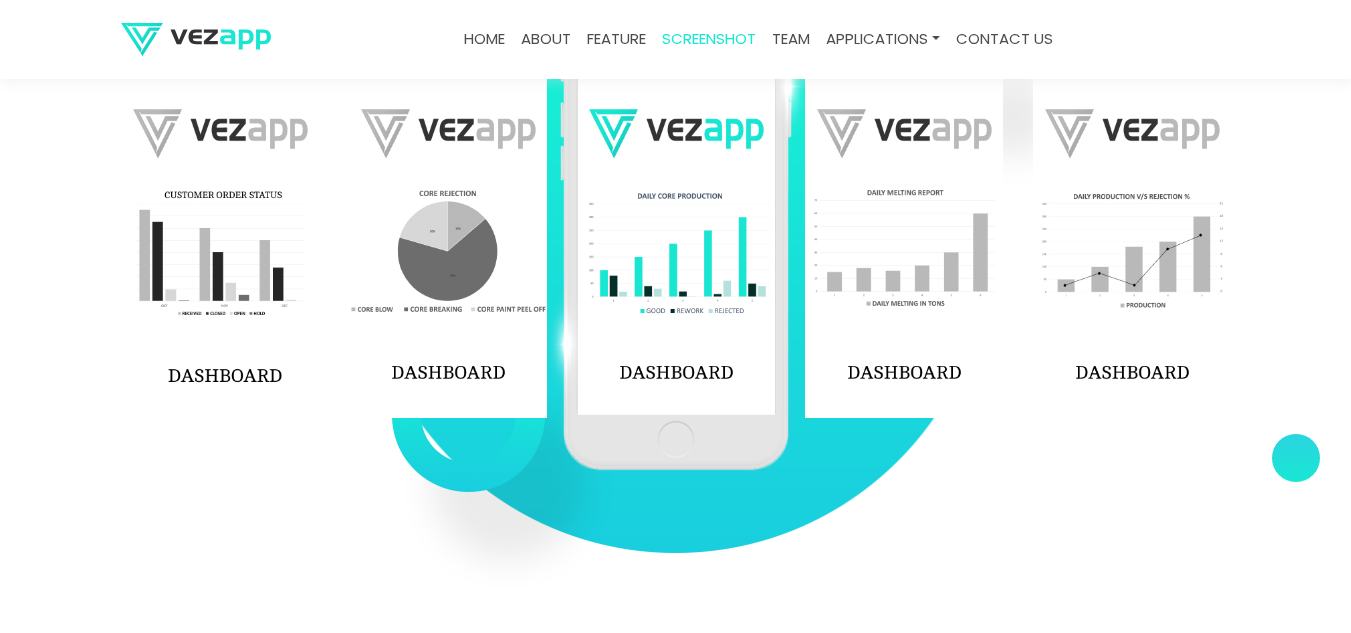 scroll, scrollTop: 2900, scrollLeft: 0, axis: vertical 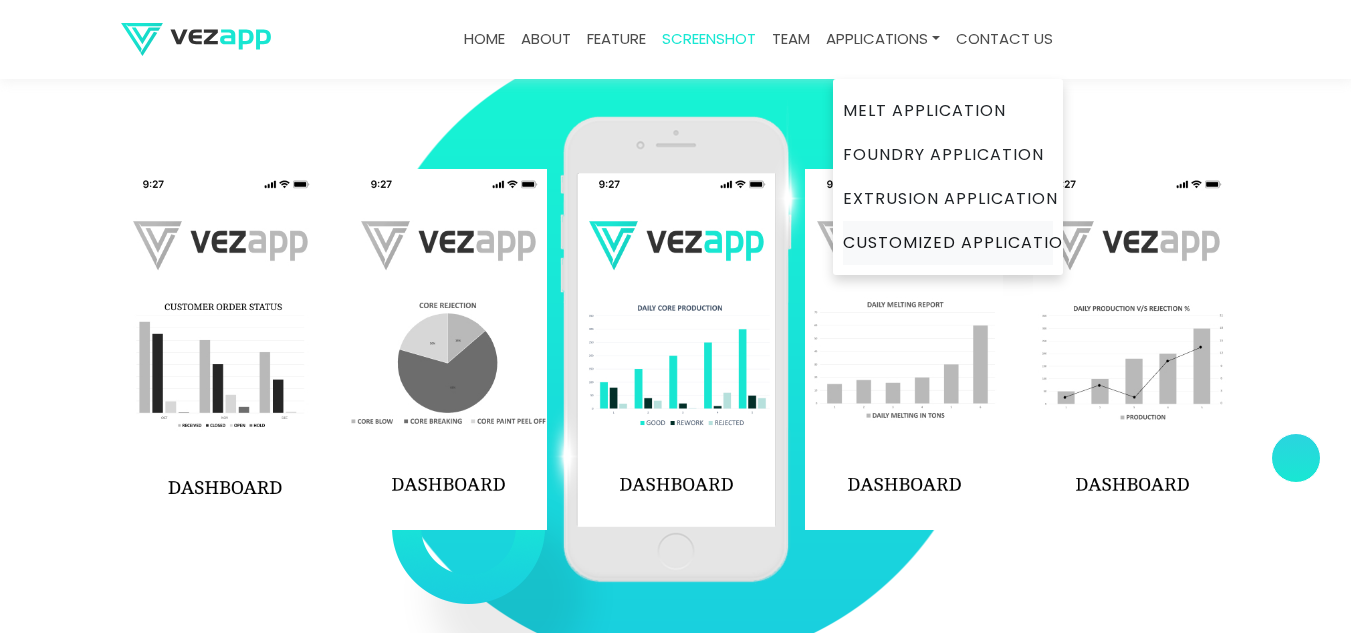 click on "Customized Application" at bounding box center (948, 243) 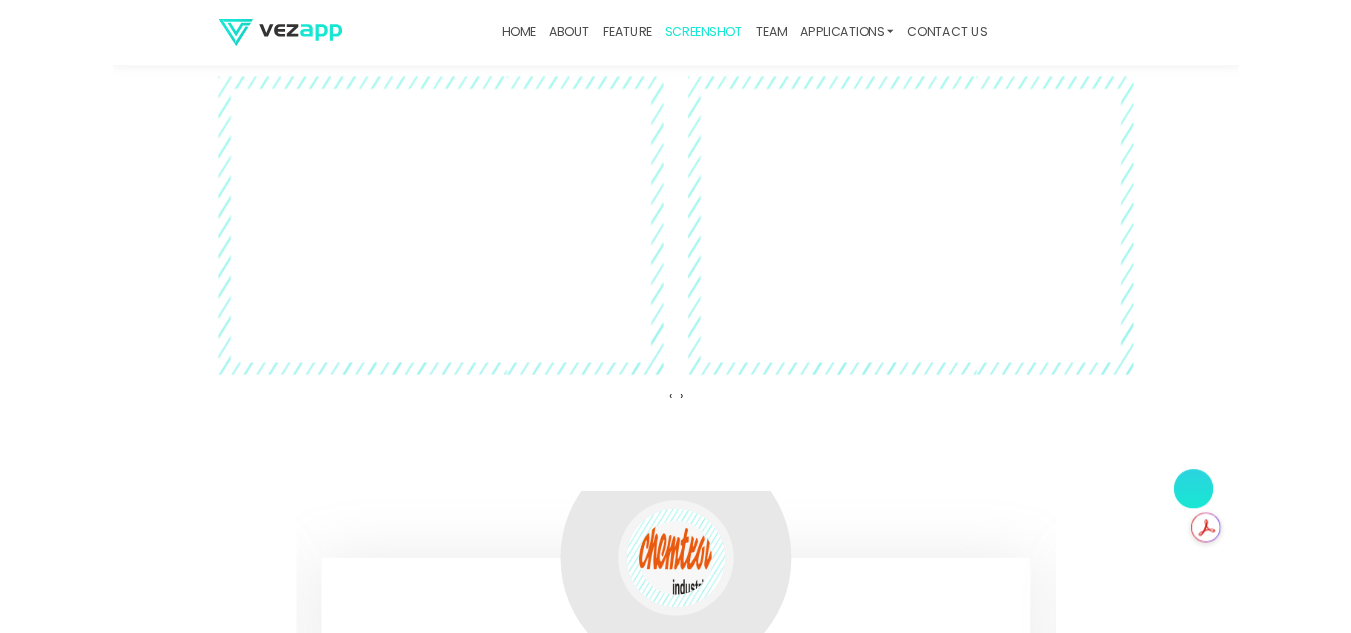scroll, scrollTop: 4400, scrollLeft: 0, axis: vertical 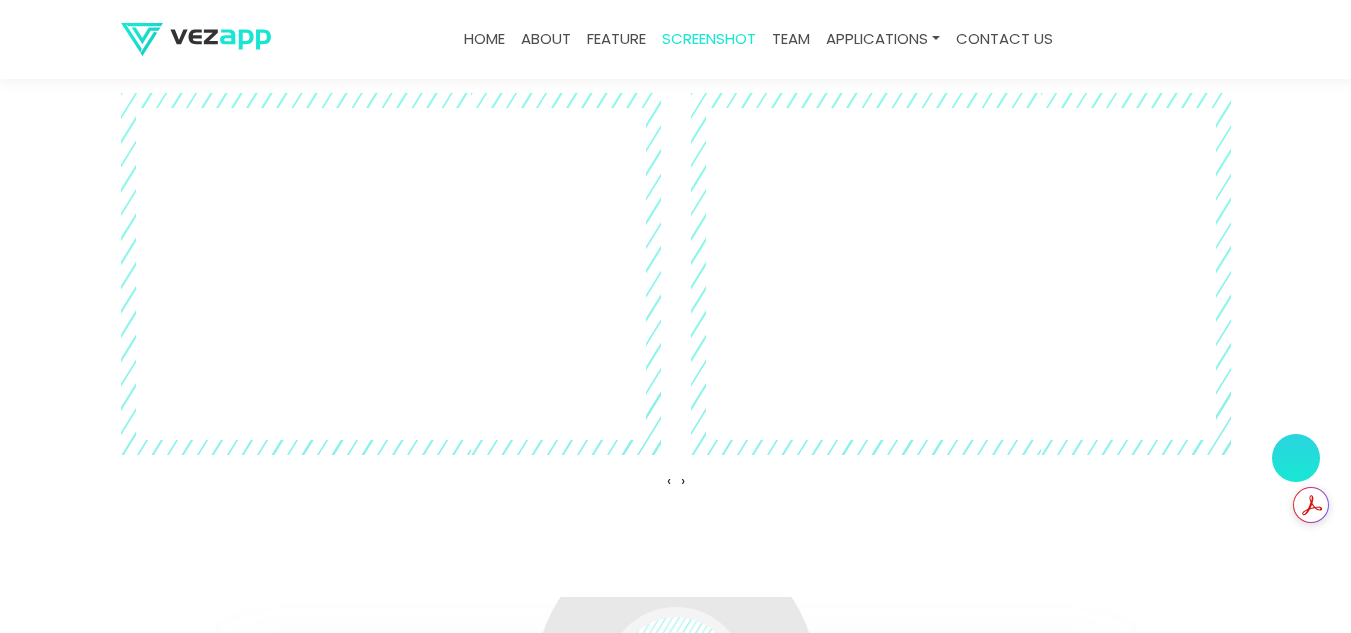 click on "Applications Videos
‹ ›" at bounding box center (675, 259) 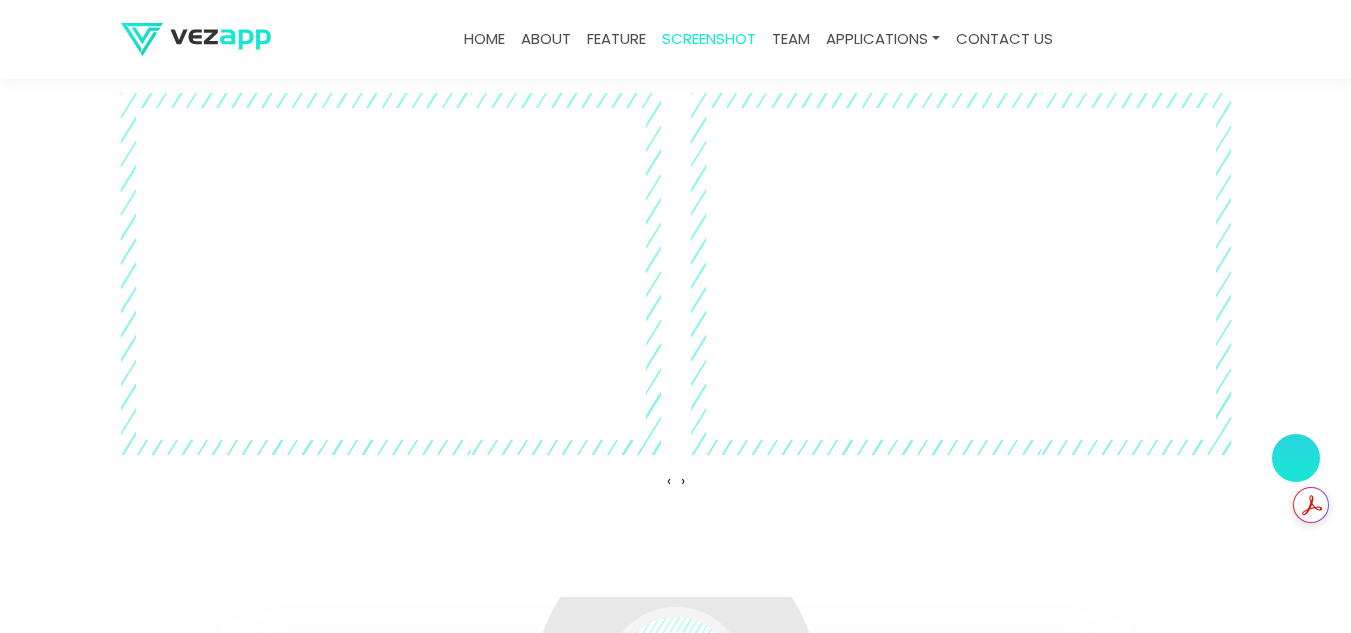 click on "Applications Videos
‹ ›" at bounding box center [675, 259] 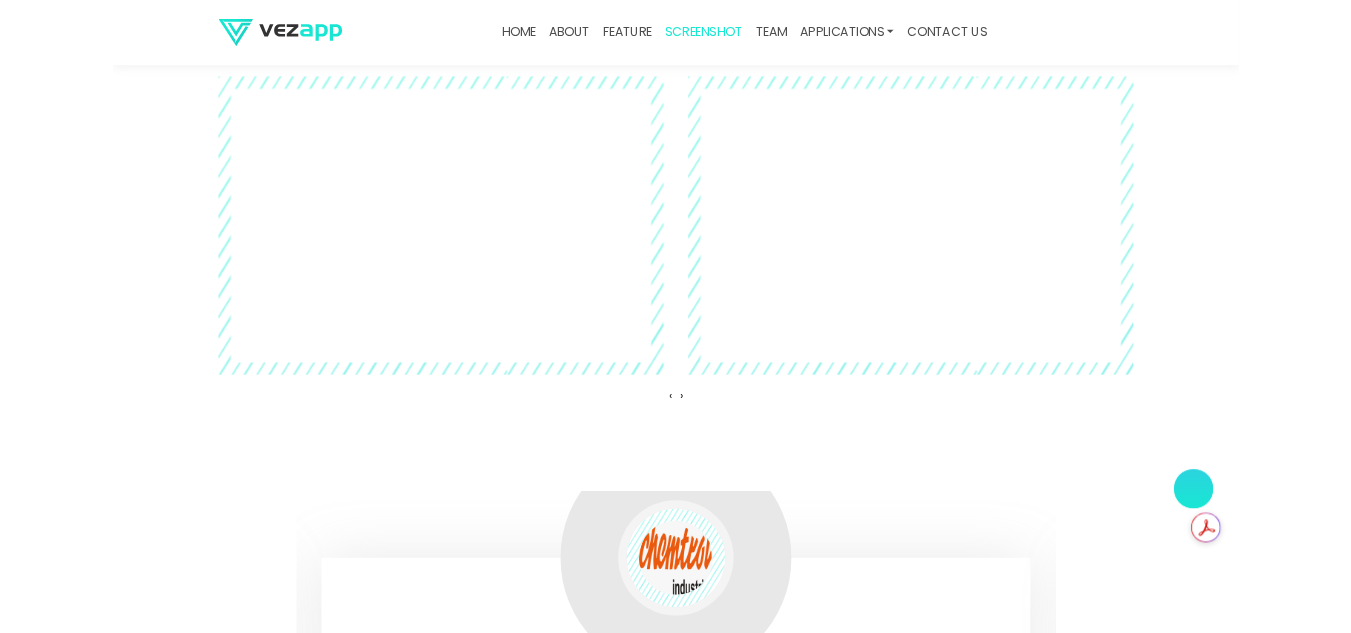 scroll, scrollTop: 4400, scrollLeft: 0, axis: vertical 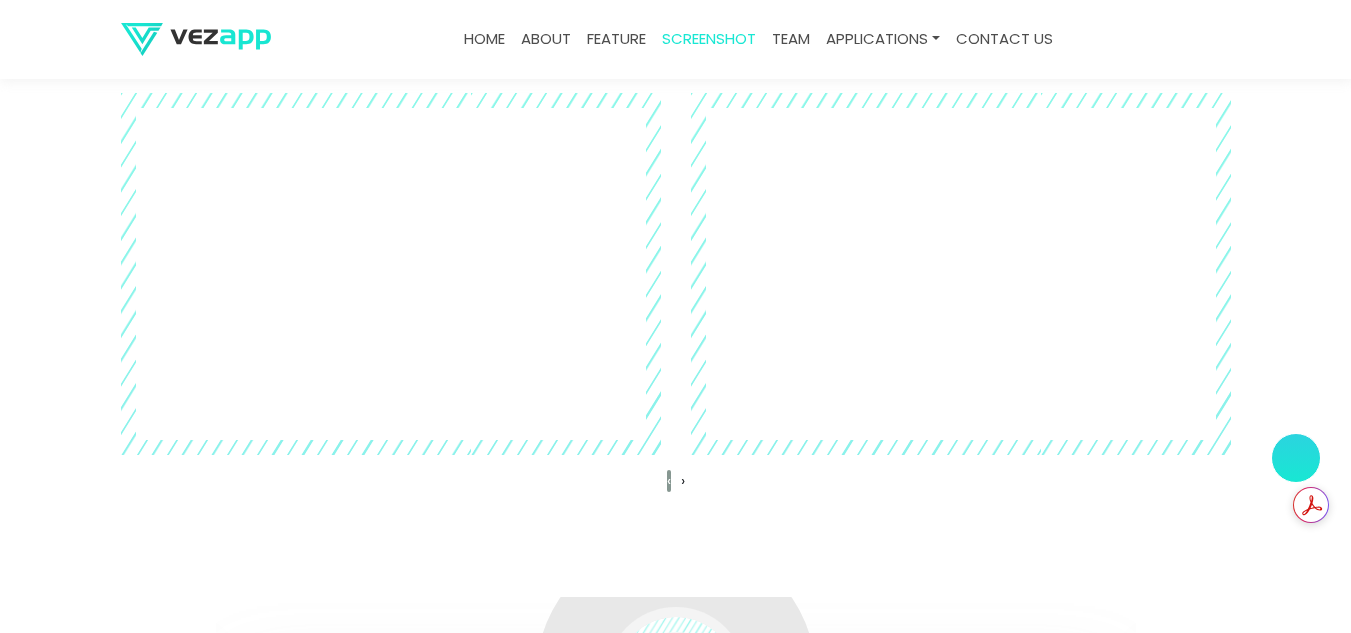 click on "‹" at bounding box center [669, 480] 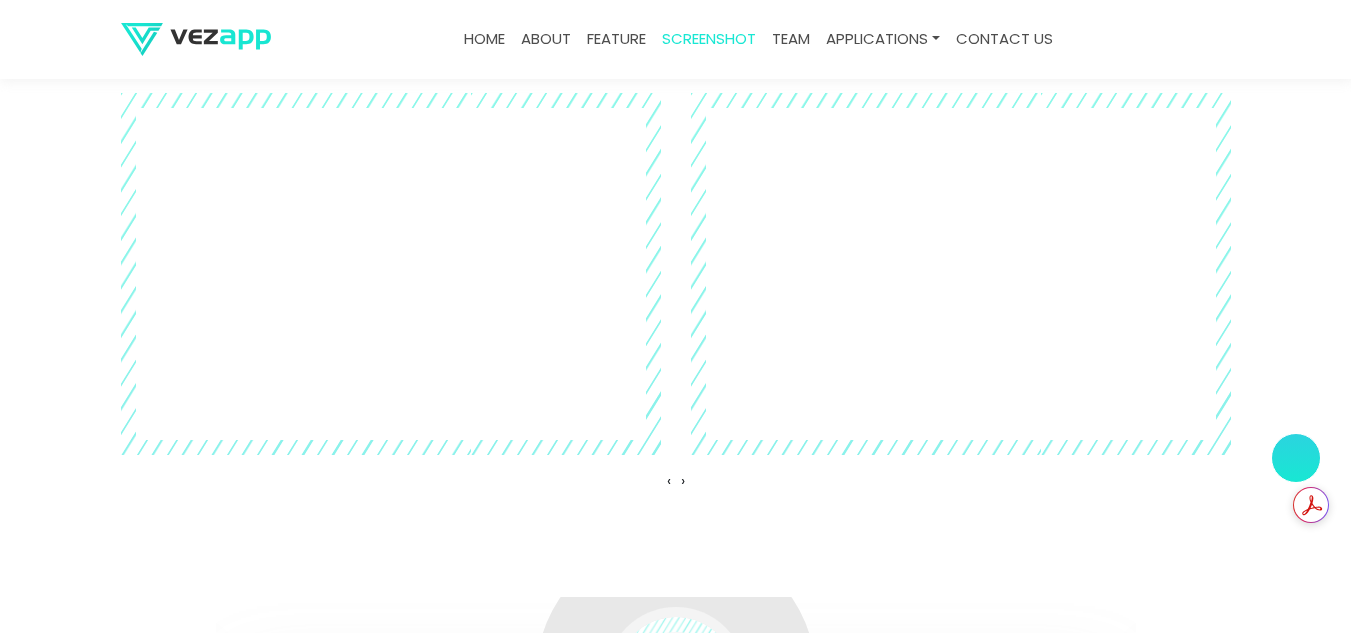 drag, startPoint x: 893, startPoint y: 595, endPoint x: 754, endPoint y: 535, distance: 151.39684 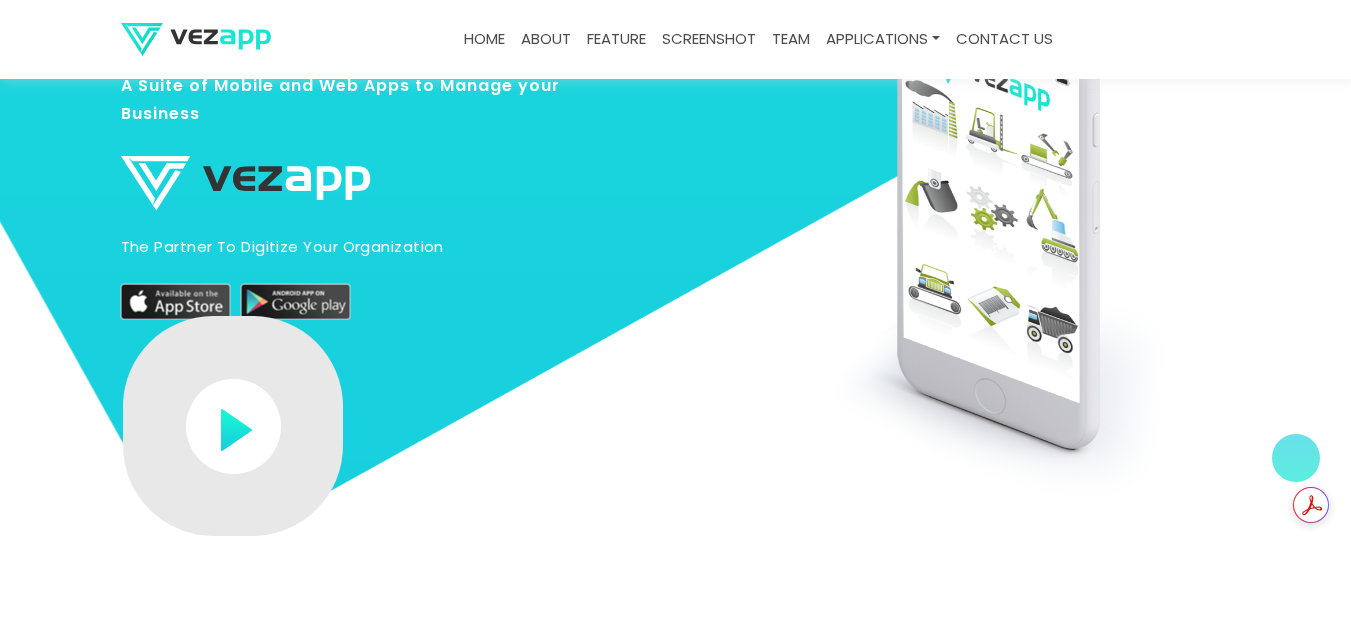 scroll, scrollTop: 100, scrollLeft: 0, axis: vertical 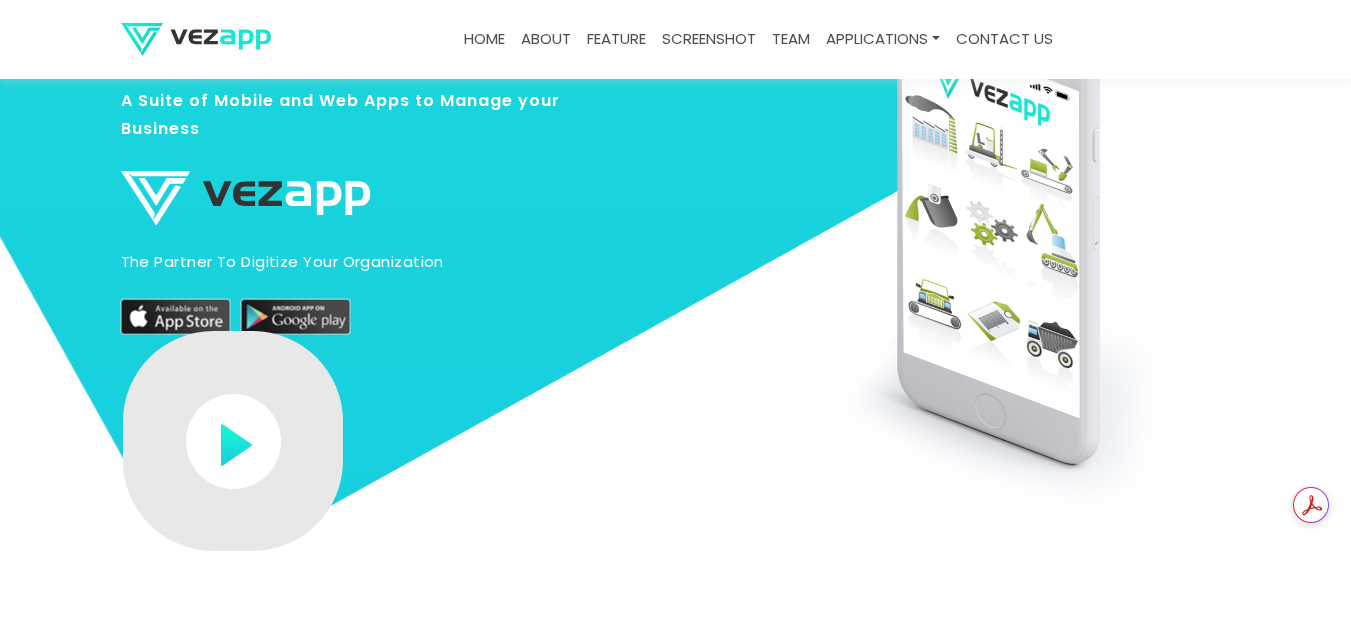 click on "contact us" at bounding box center [1004, 39] 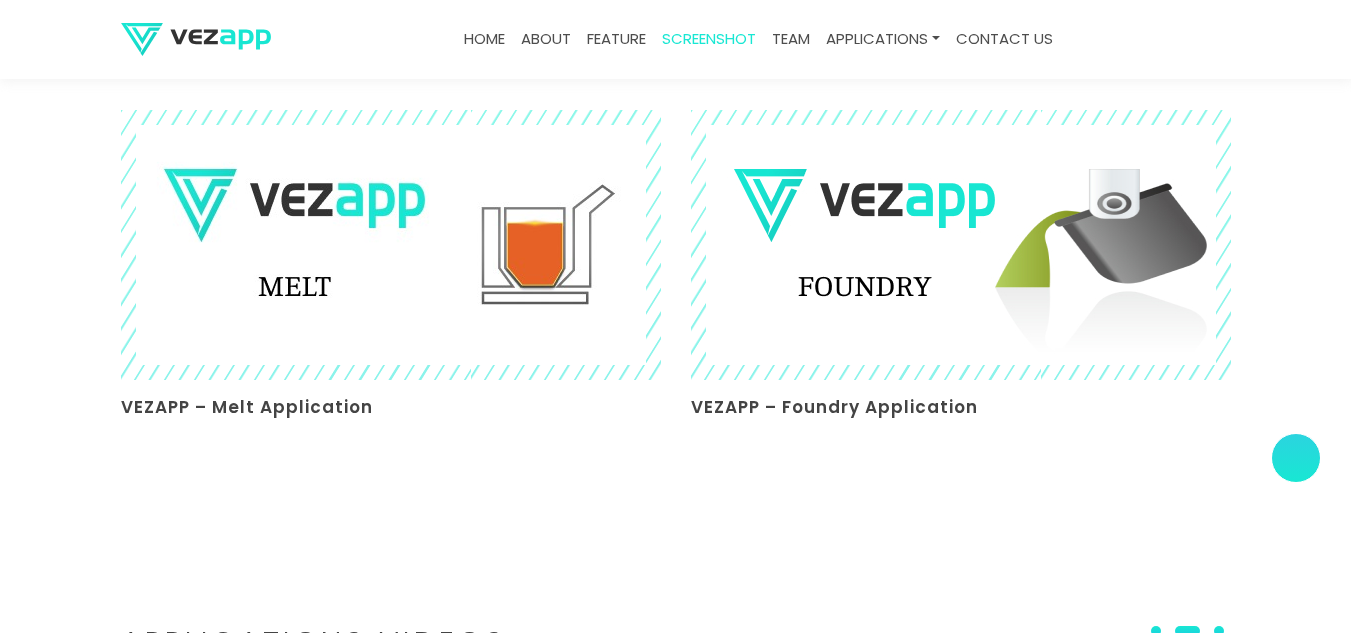 scroll, scrollTop: 3646, scrollLeft: 0, axis: vertical 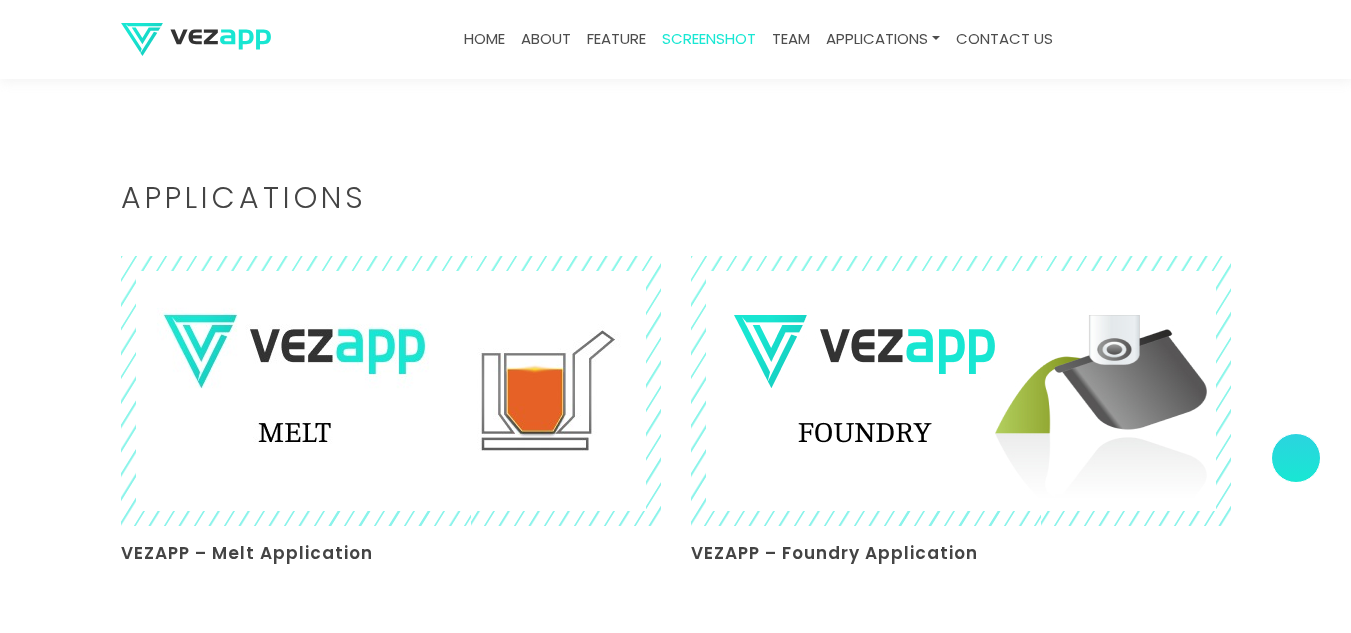 click on "about" at bounding box center [546, 39] 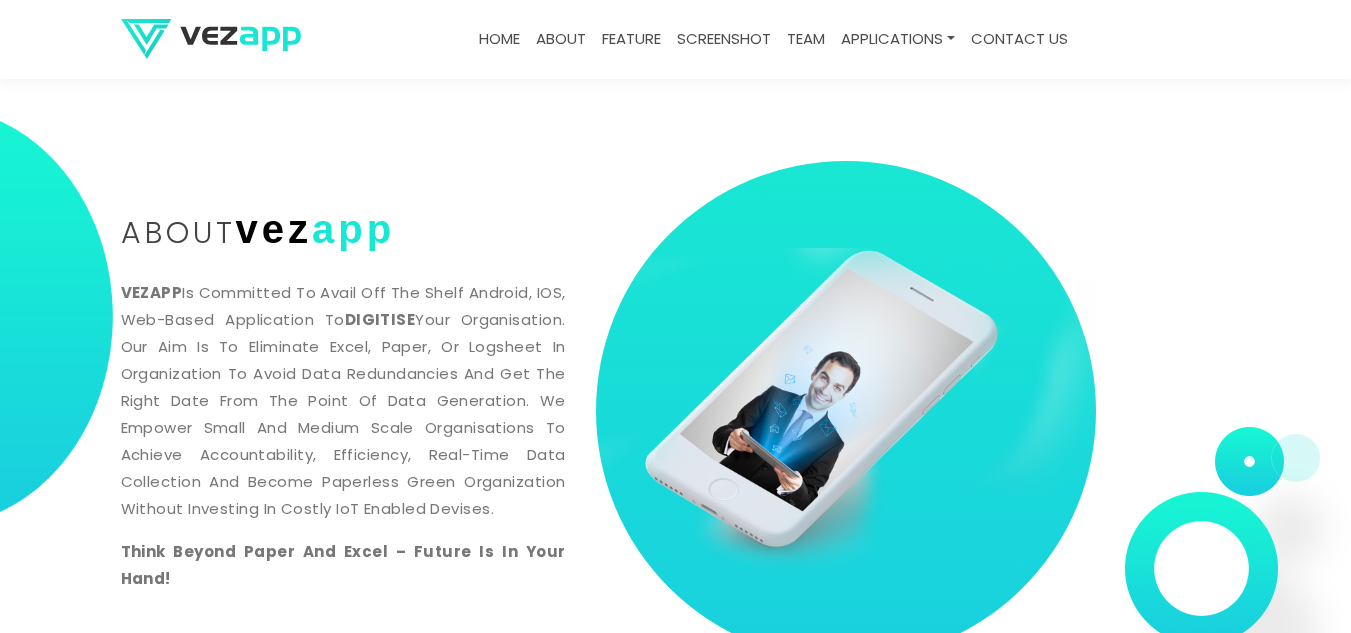 scroll, scrollTop: 700, scrollLeft: 0, axis: vertical 